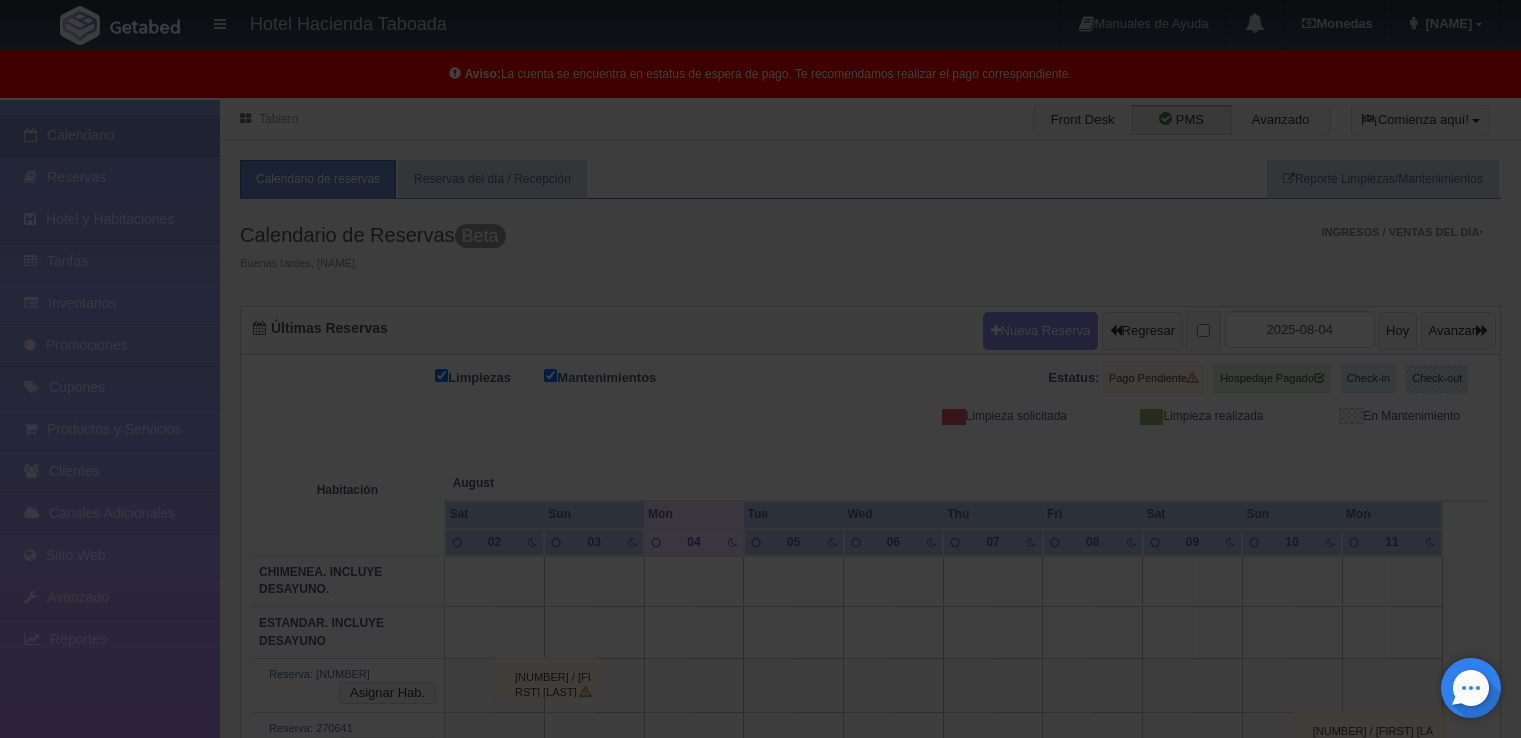 scroll, scrollTop: 0, scrollLeft: 0, axis: both 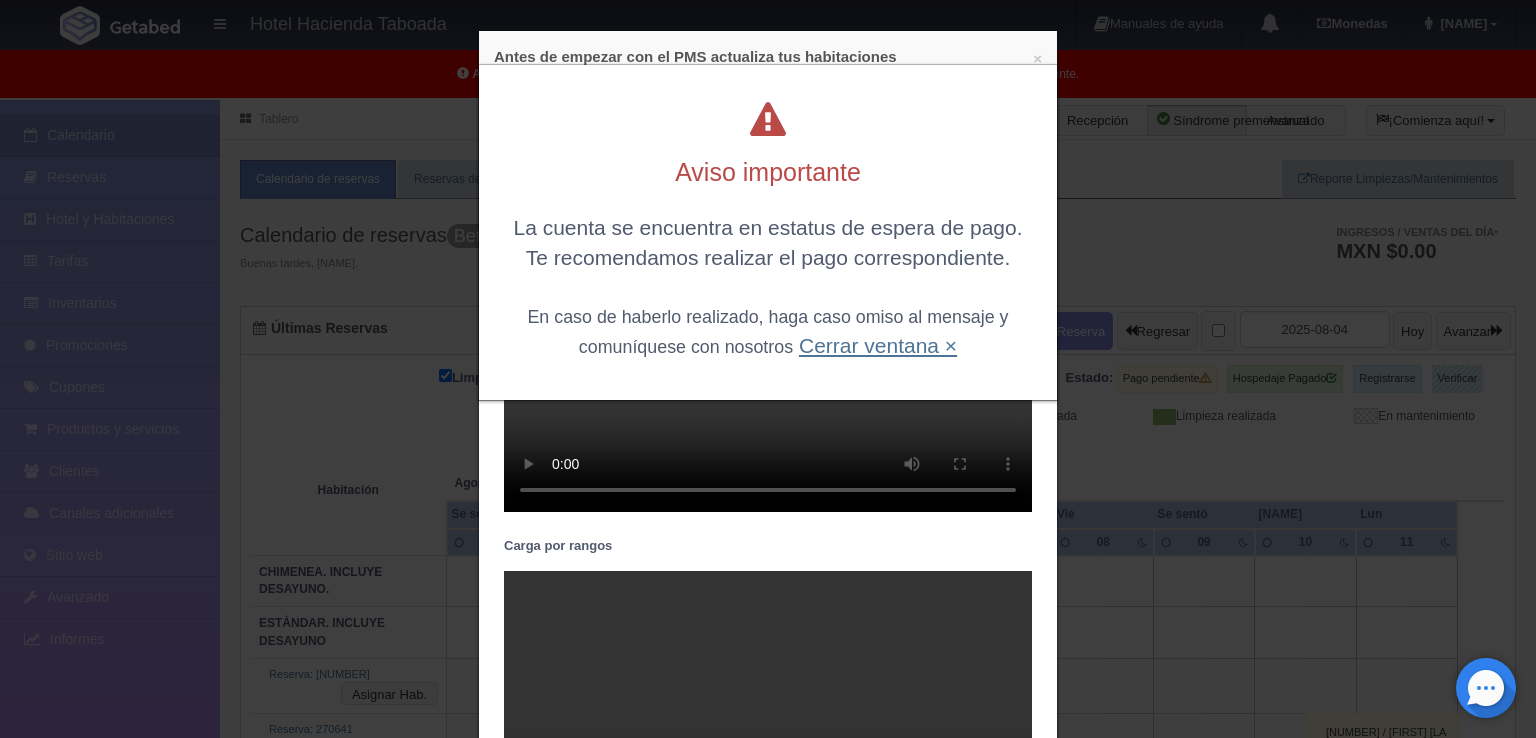 click on "Cerrar ventana ×" at bounding box center [878, 345] 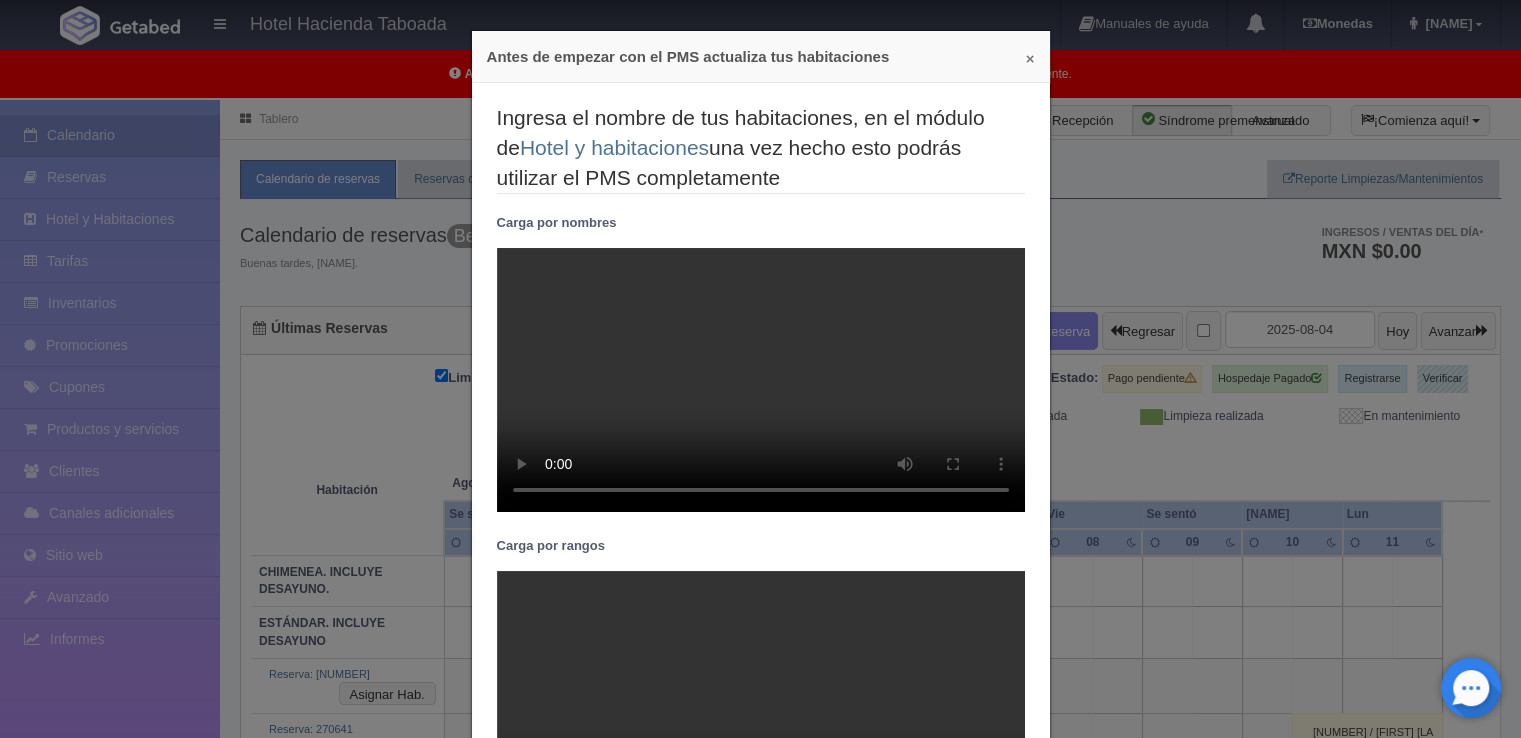 click on "×" at bounding box center (1030, 58) 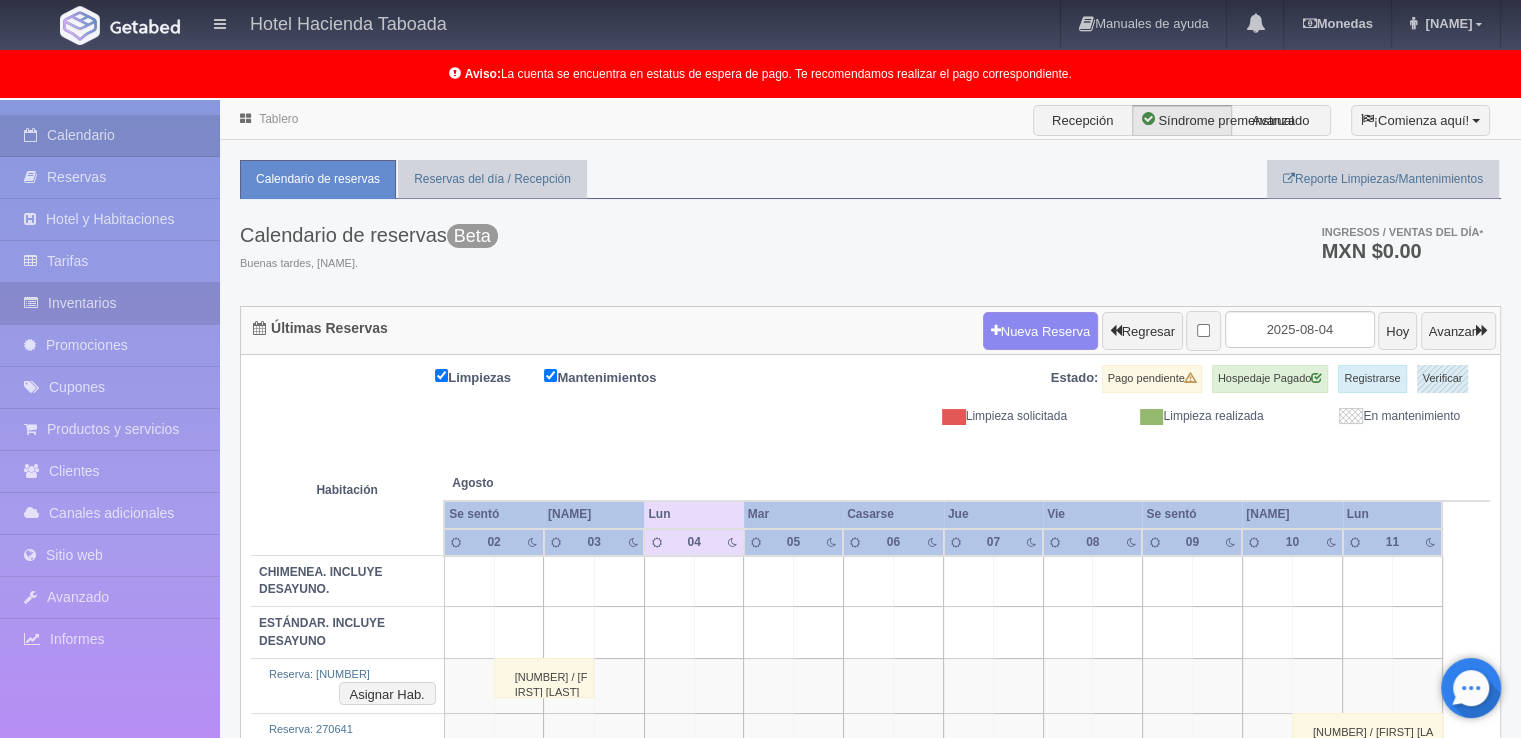 click on "Inventarios" at bounding box center (110, 303) 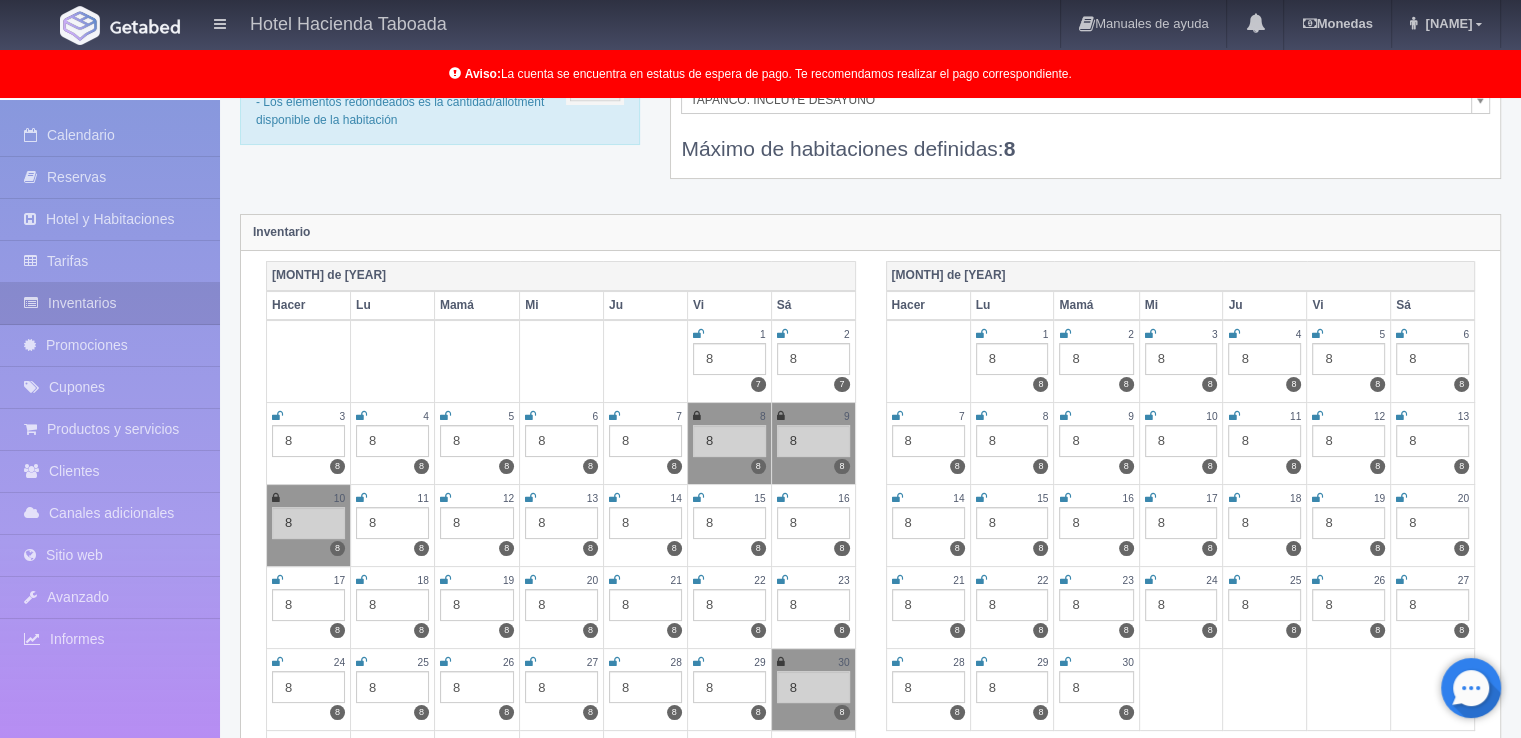 scroll, scrollTop: 0, scrollLeft: 0, axis: both 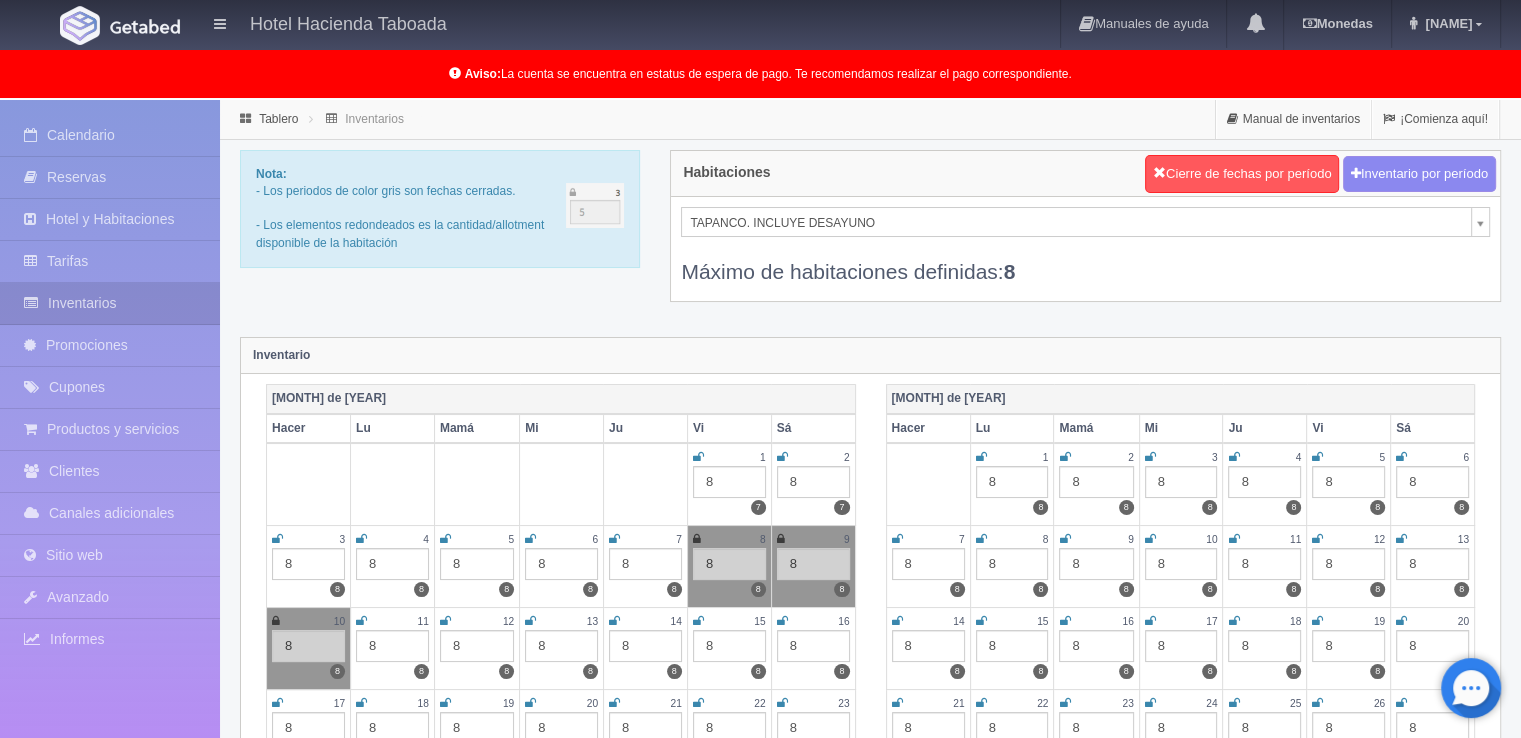 click on "Hotel Hacienda Taboada
Manuales de ayuda
Actualizaciones recientes
Monedas
Tipo de cambio/moneda MXN
1 peso mexicano
=
0,055000 USD
Modificar monedas
[FIRST]
Mi perfil
Salir / Cerrar sesión
Aviso:  La cuenta se encuentra en estatus de espera de pago. Te recomendamos realizar el pago correspondiente.
Procesando...
Calendario
Reservas" at bounding box center [760, 1820] 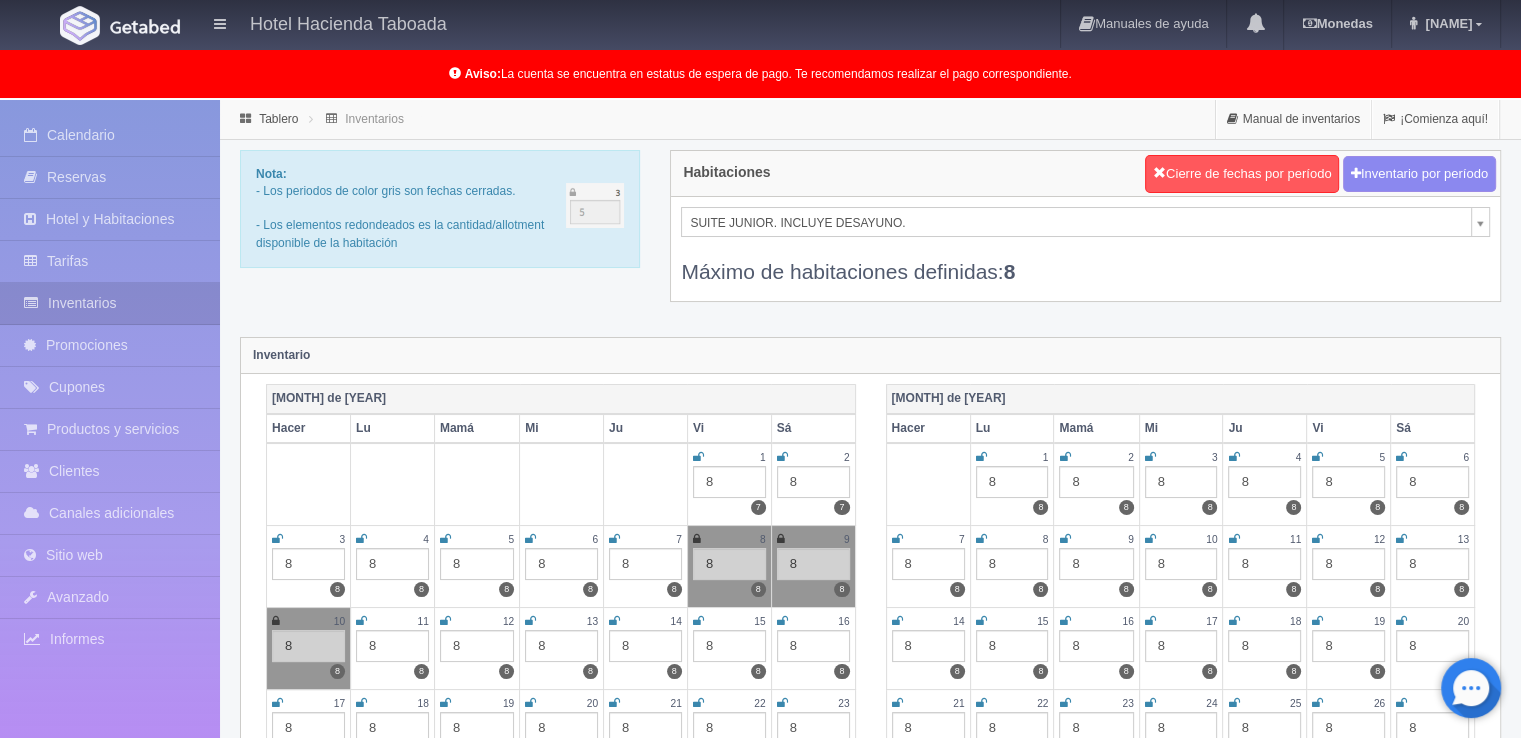 select on "1050" 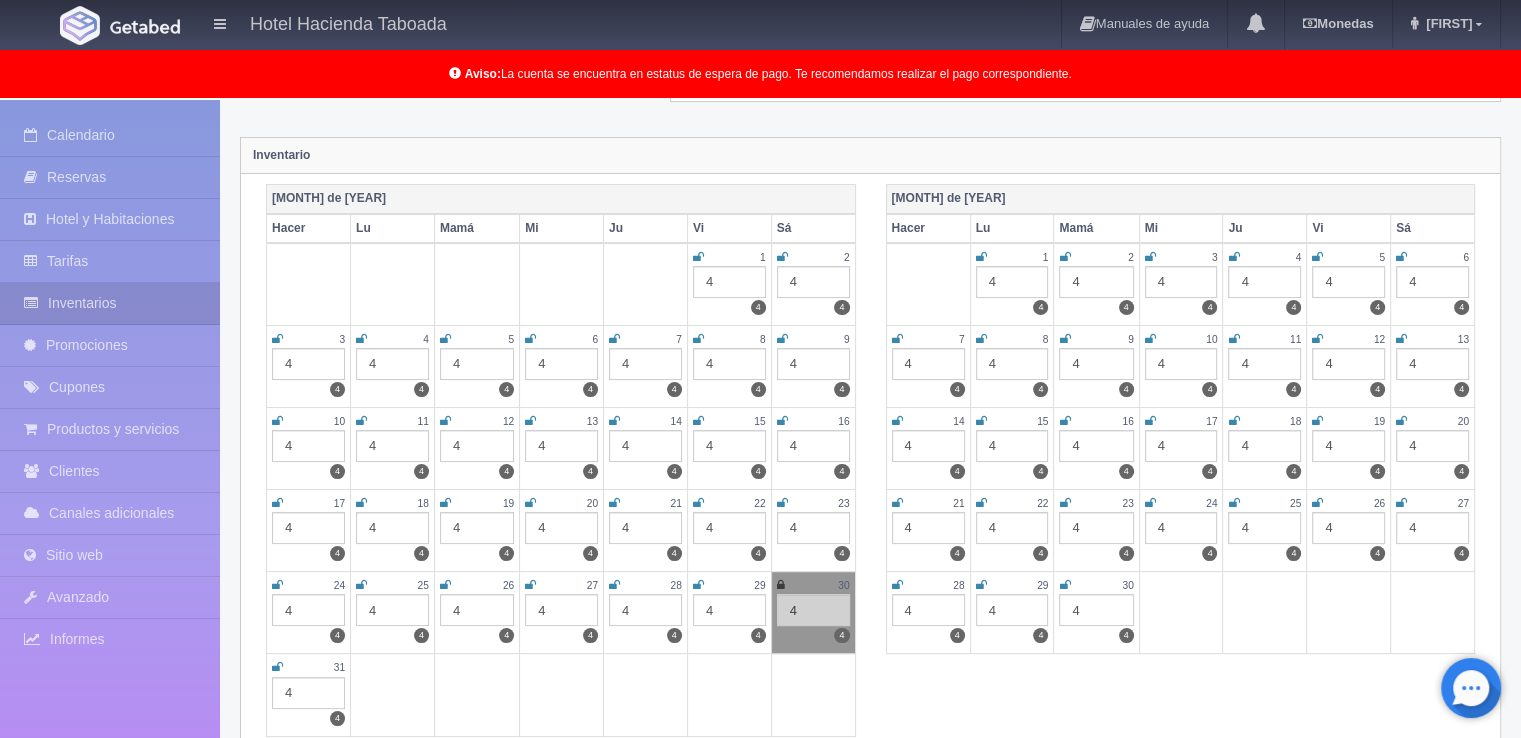 scroll, scrollTop: 0, scrollLeft: 0, axis: both 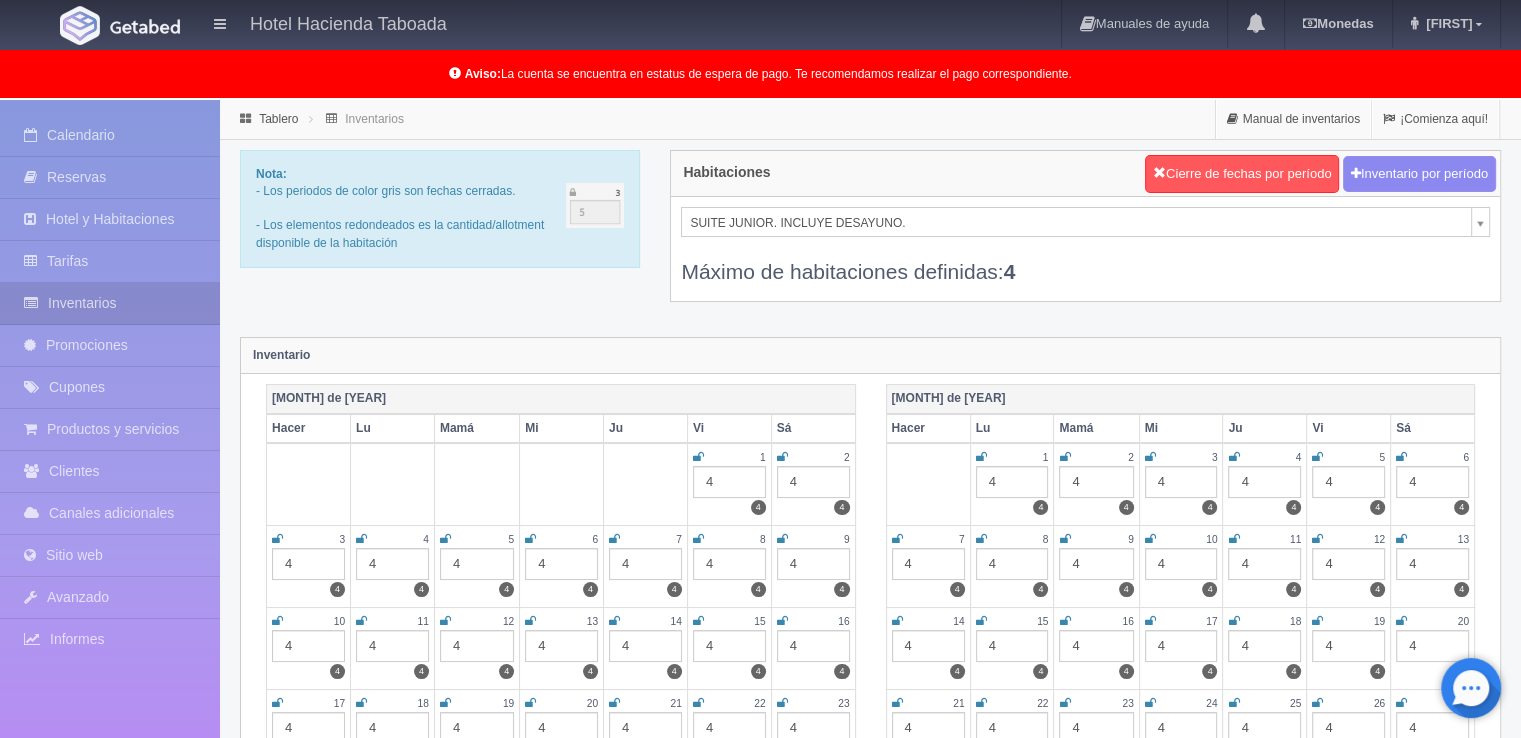click on "Hotel Hacienda Taboada
Manuales de ayuda
Actualizaciones recientes
Monedas
Tipo de cambio/moneda MXN
1 peso mexicano
=
0,055000 USD
Modificar monedas
[FIRST]
Mi perfil
Salir / Cerrar sesión
Aviso:  La cuenta se encuentra en estatus de espera de pago. Te recomendamos realizar el pago correspondiente.
Procesando...
Calendario
Reservas" at bounding box center (760, 1820) 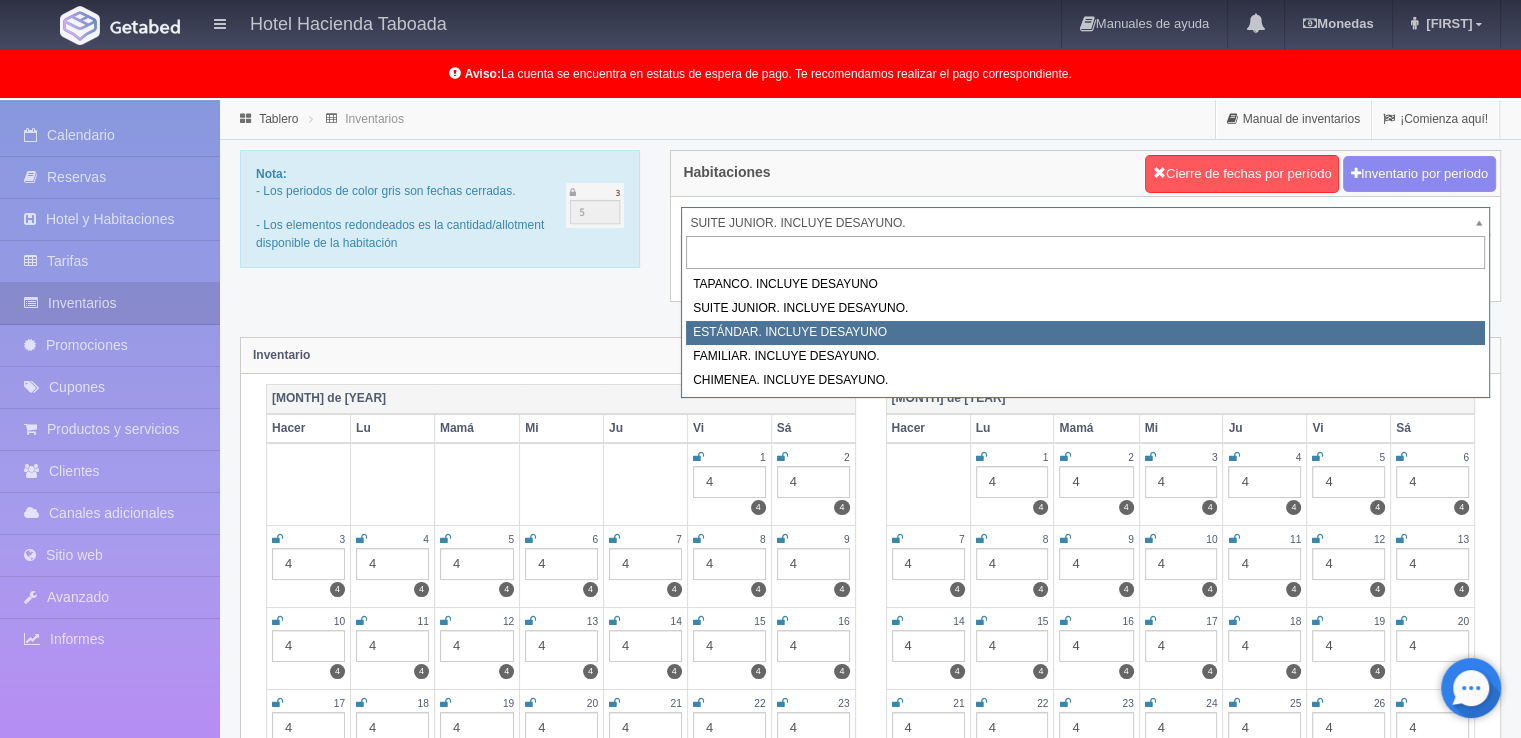 select on "1054" 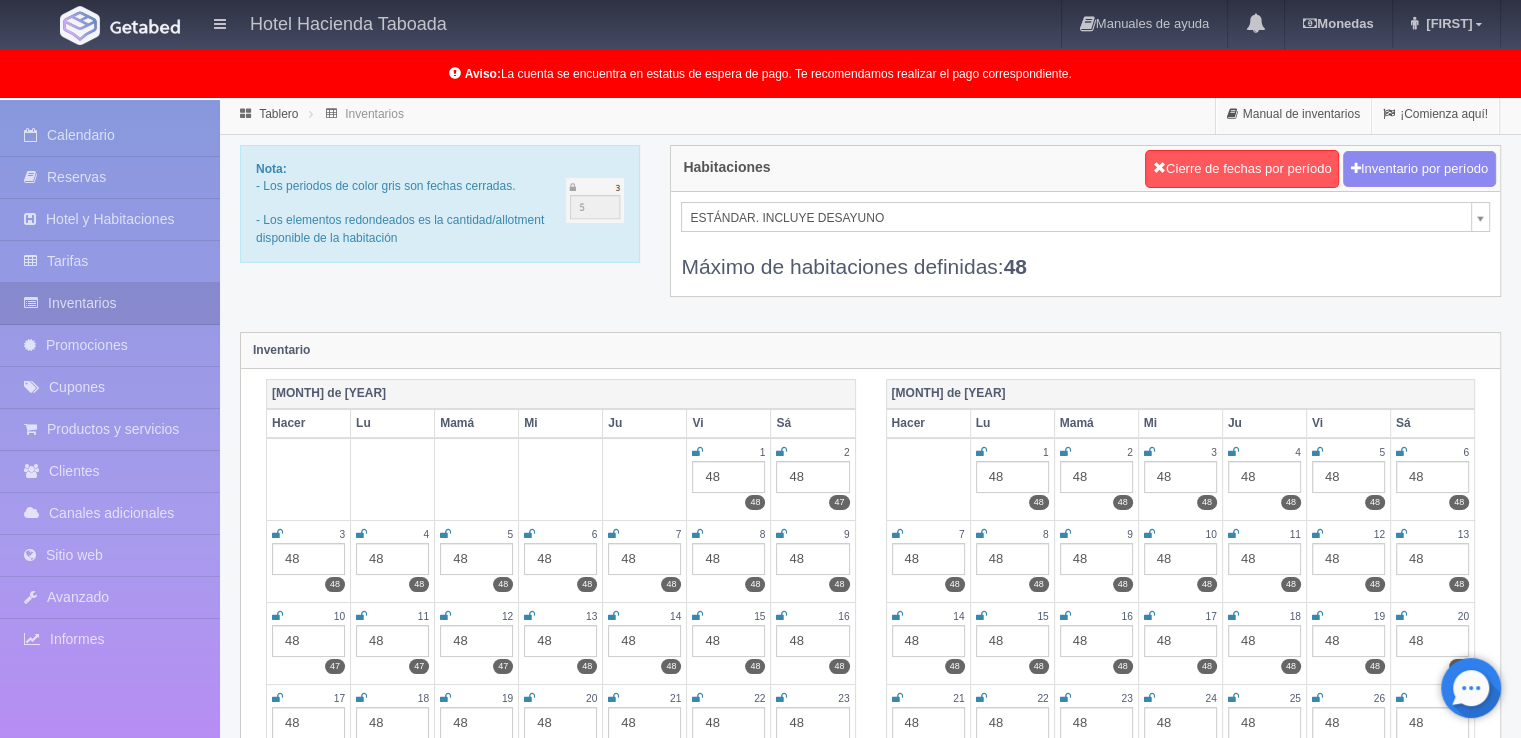 scroll, scrollTop: 0, scrollLeft: 0, axis: both 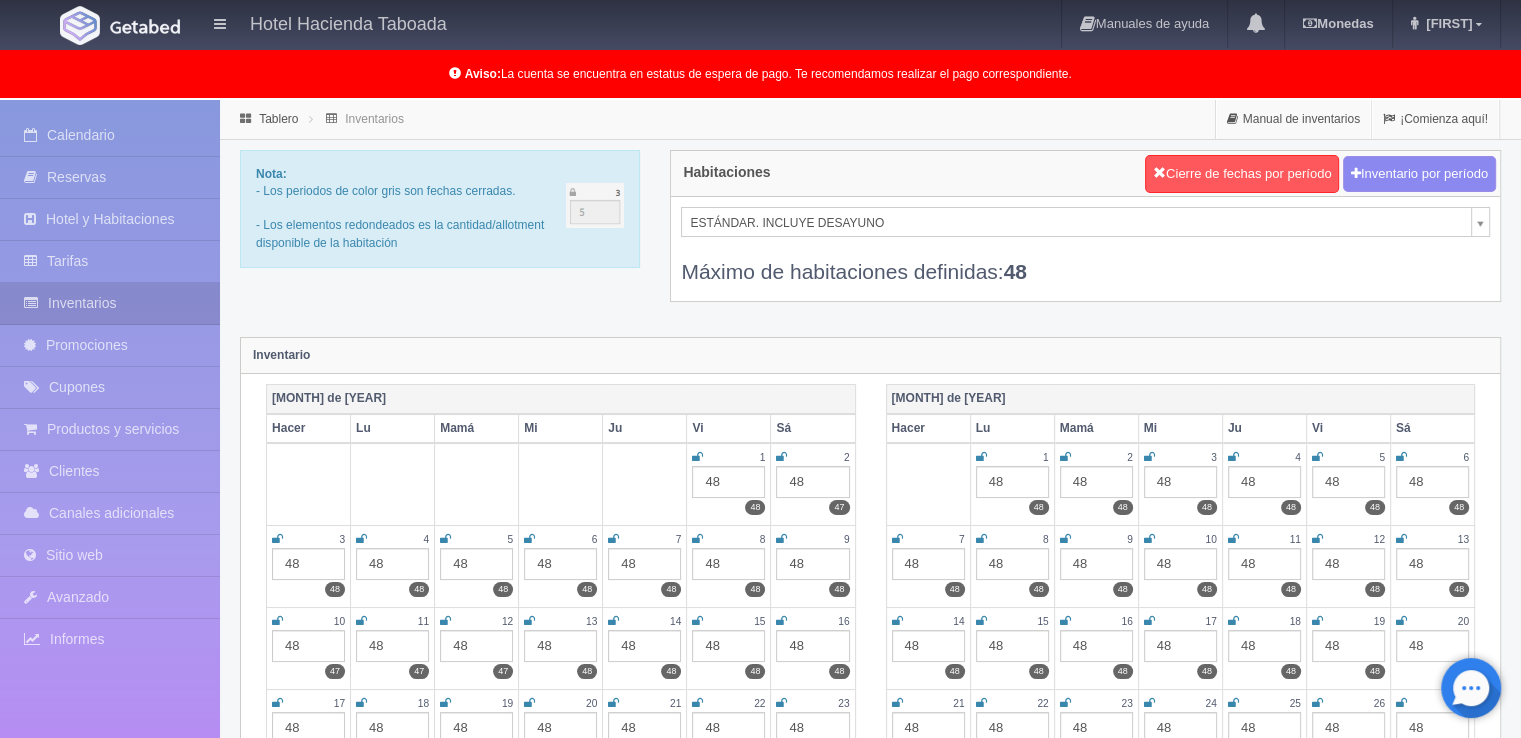 click on "Hotel Hacienda Taboada
Manuales de ayuda
Actualizaciones recientes
Monedas
Tipo de cambio/moneda MXN
1 peso mexicano
=
0,055000 USD
Modificar monedas
[FIRST]
Mi perfil
Salir / Cerrar sesión
Aviso:  La cuenta se encuentra en estatus de espera de pago. Te recomendamos realizar el pago correspondiente.
Procesando...
Calendario
Reservas" at bounding box center [760, 1820] 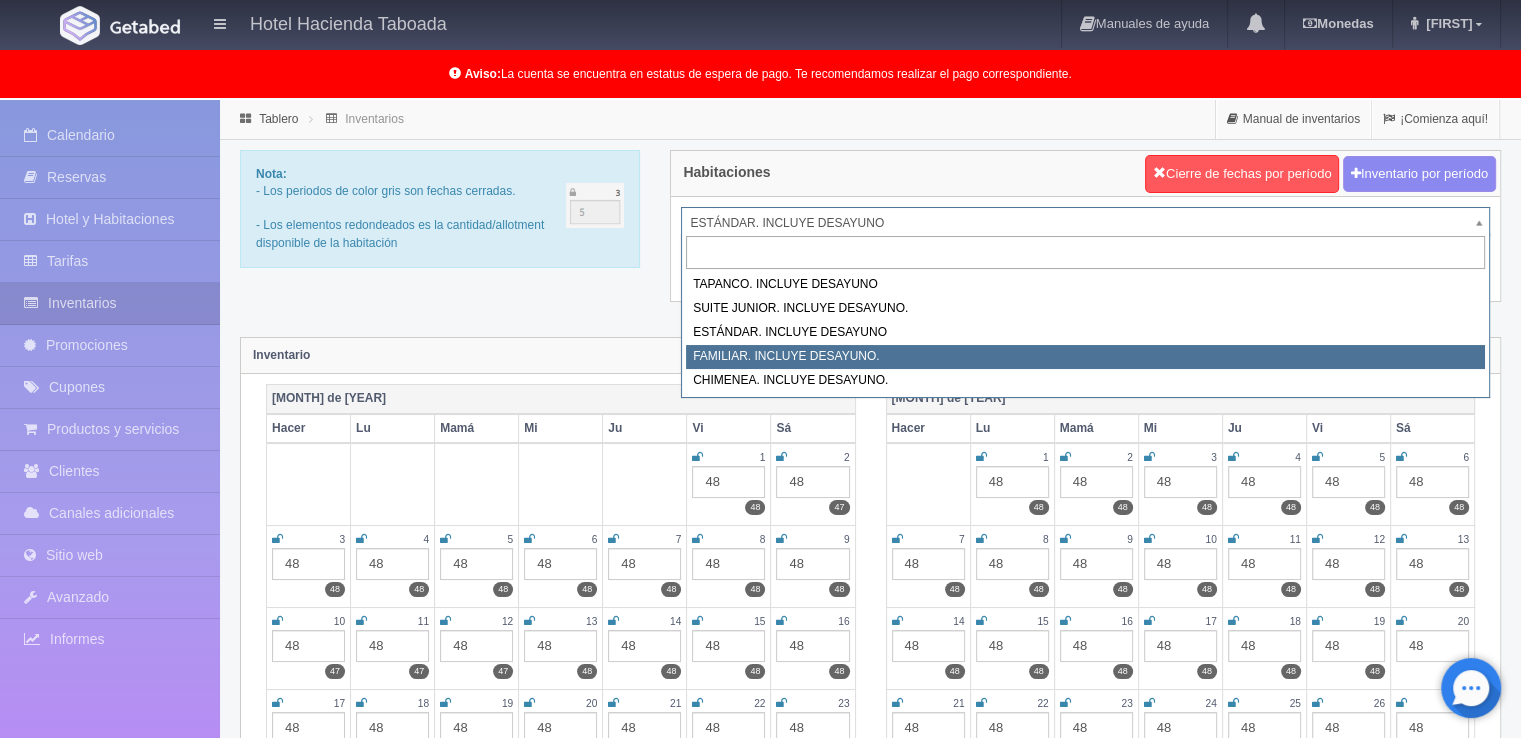 select on "1077" 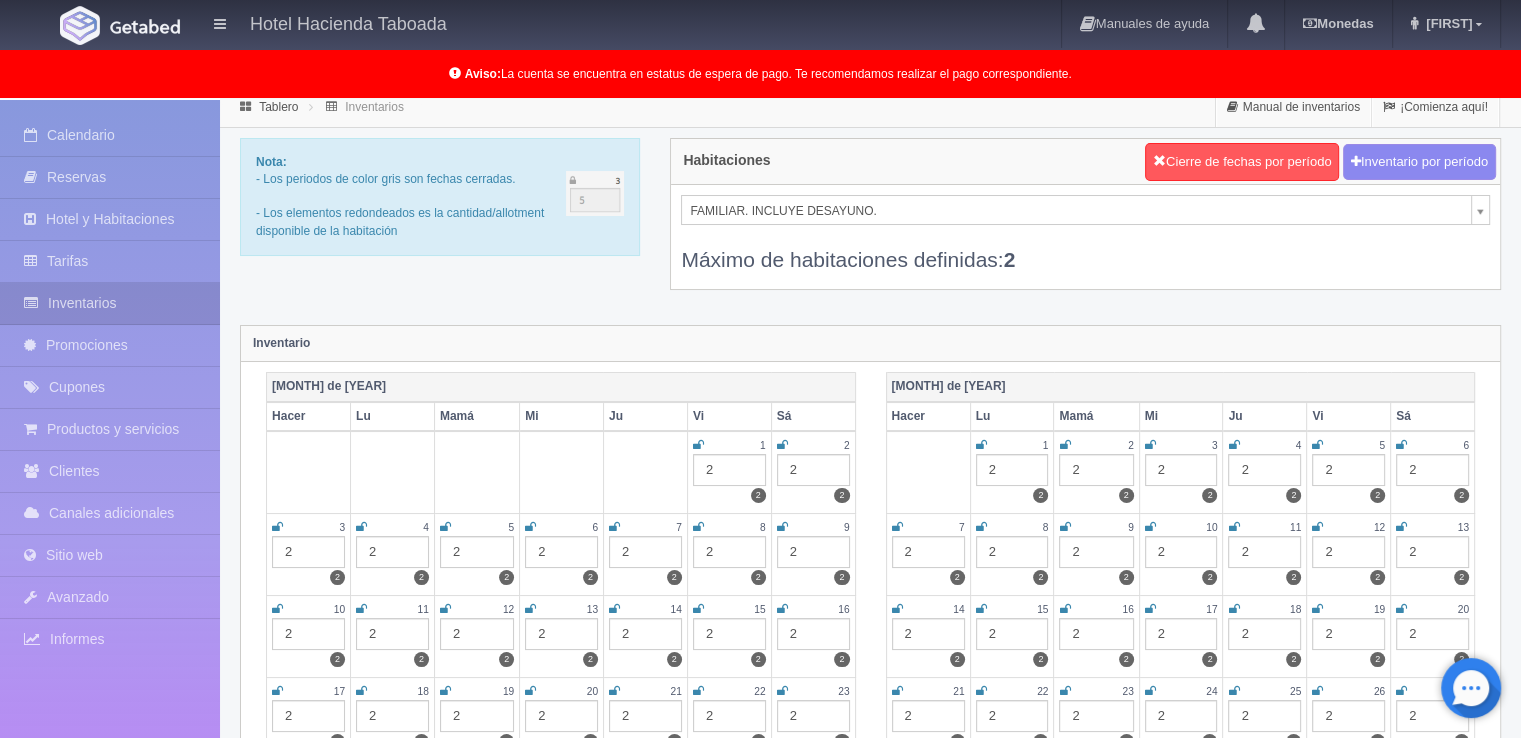 scroll, scrollTop: 0, scrollLeft: 0, axis: both 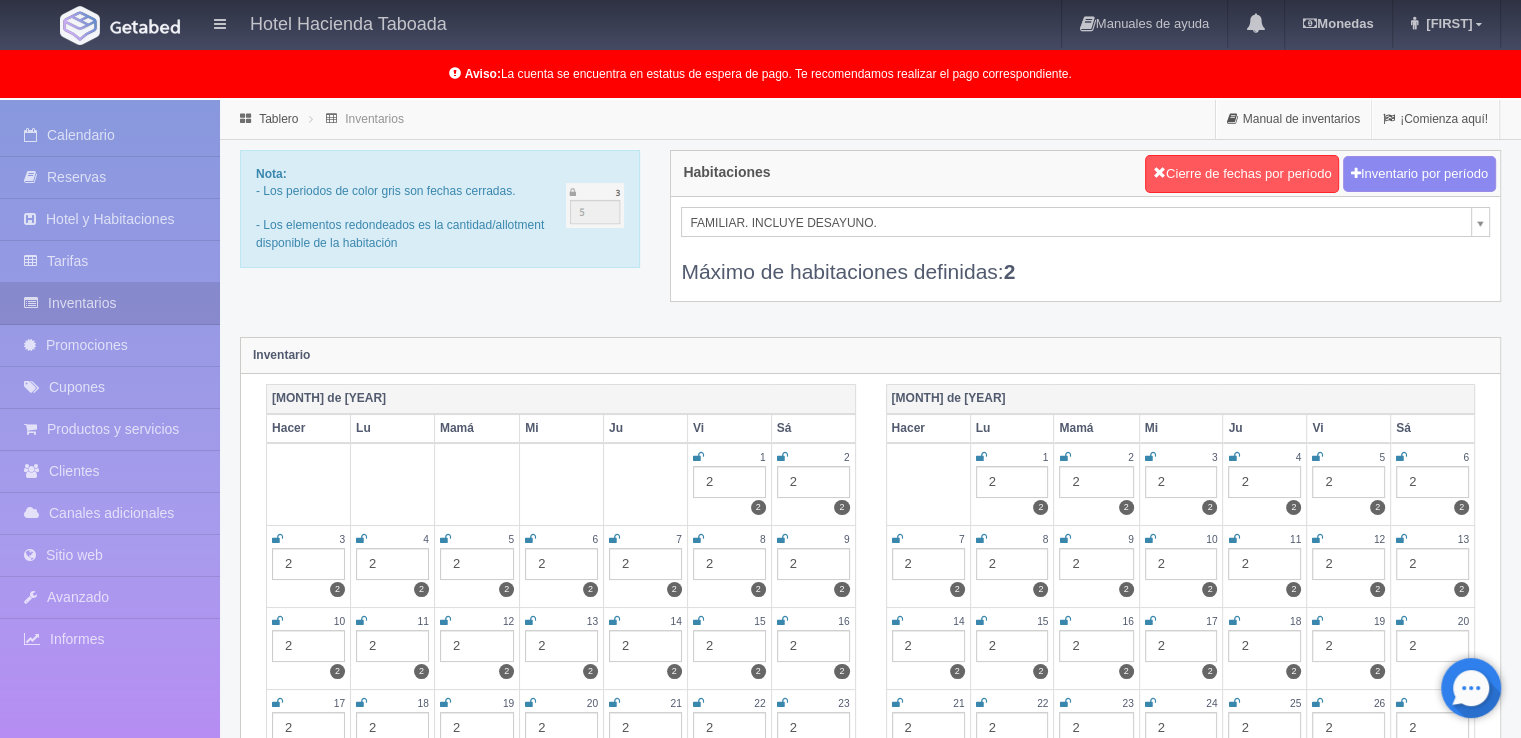 click on "Hotel Hacienda Taboada
Manuales de ayuda
Actualizaciones recientes
Monedas
Tipo de cambio/moneda MXN
1 peso mexicano
=
0,055000 USD
Modificar monedas
[FIRST]
Mi perfil
Salir / Cerrar sesión
Aviso:  La cuenta se encuentra en estatus de espera de pago. Te recomendamos realizar el pago correspondiente.
Procesando...
Calendario
Reservas" at bounding box center (760, 1820) 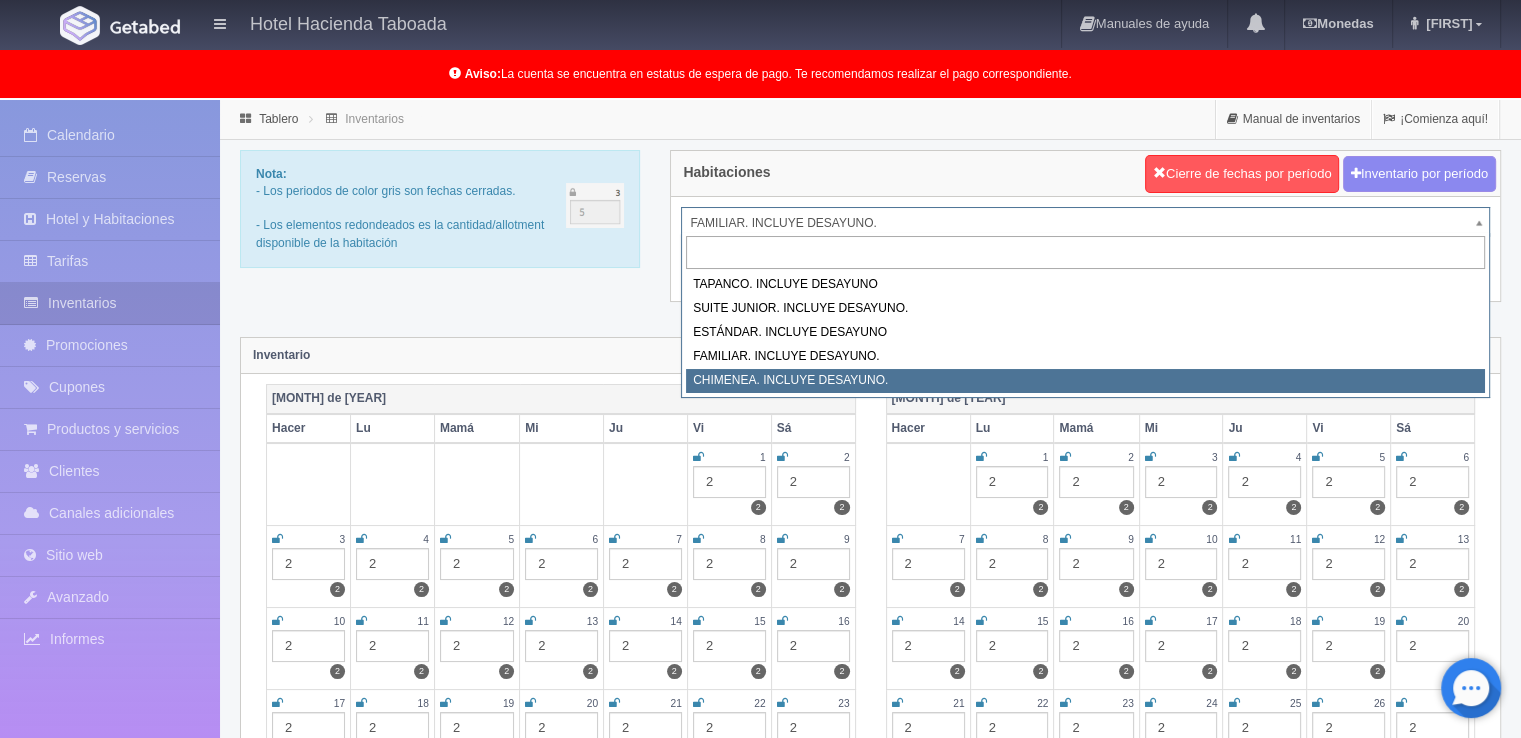 select on "1128" 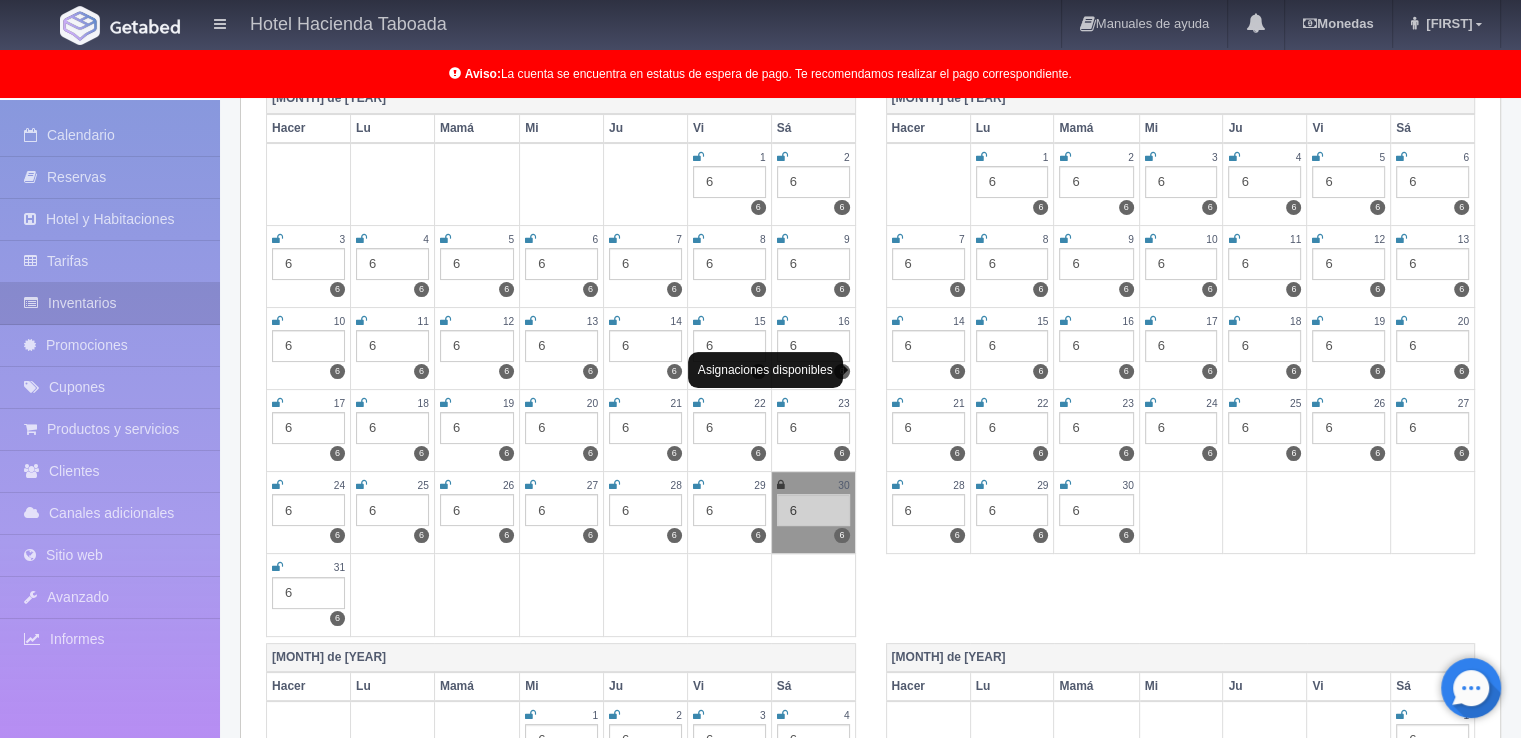 scroll, scrollTop: 0, scrollLeft: 0, axis: both 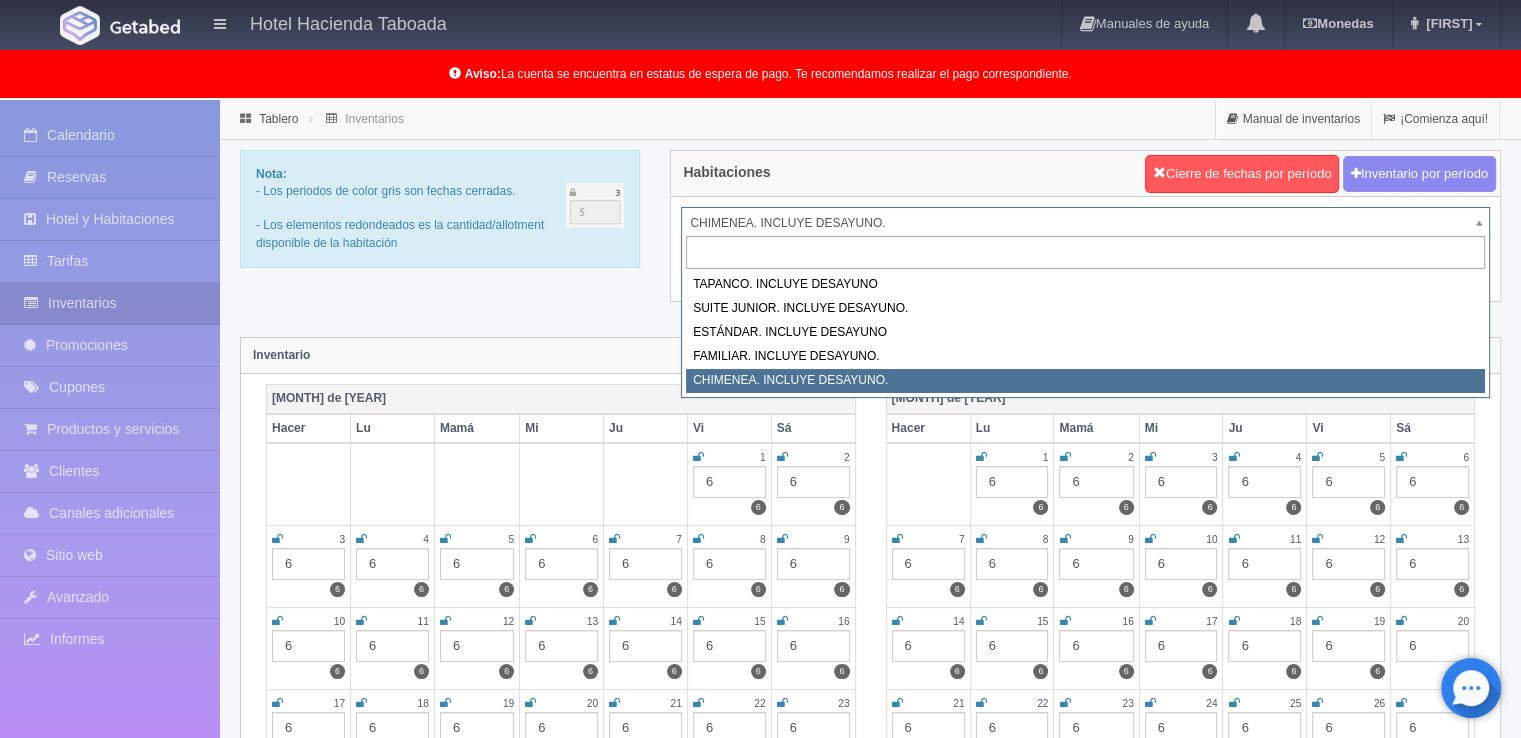 click on "Hotel Hacienda Taboada
Manuales de ayuda
Actualizaciones recientes
Monedas
Tipo de cambio/moneda MXN
1 peso mexicano
=
0,055000 USD
Modificar monedas
Benny
Mi perfil
Salir / Cerrar sesión
Aviso:  La cuenta se encuentra en estatus de espera de pago. Te recomendamos realizar el pago correspondiente.
Procesando...
Calendario
Reservas" at bounding box center (760, 1820) 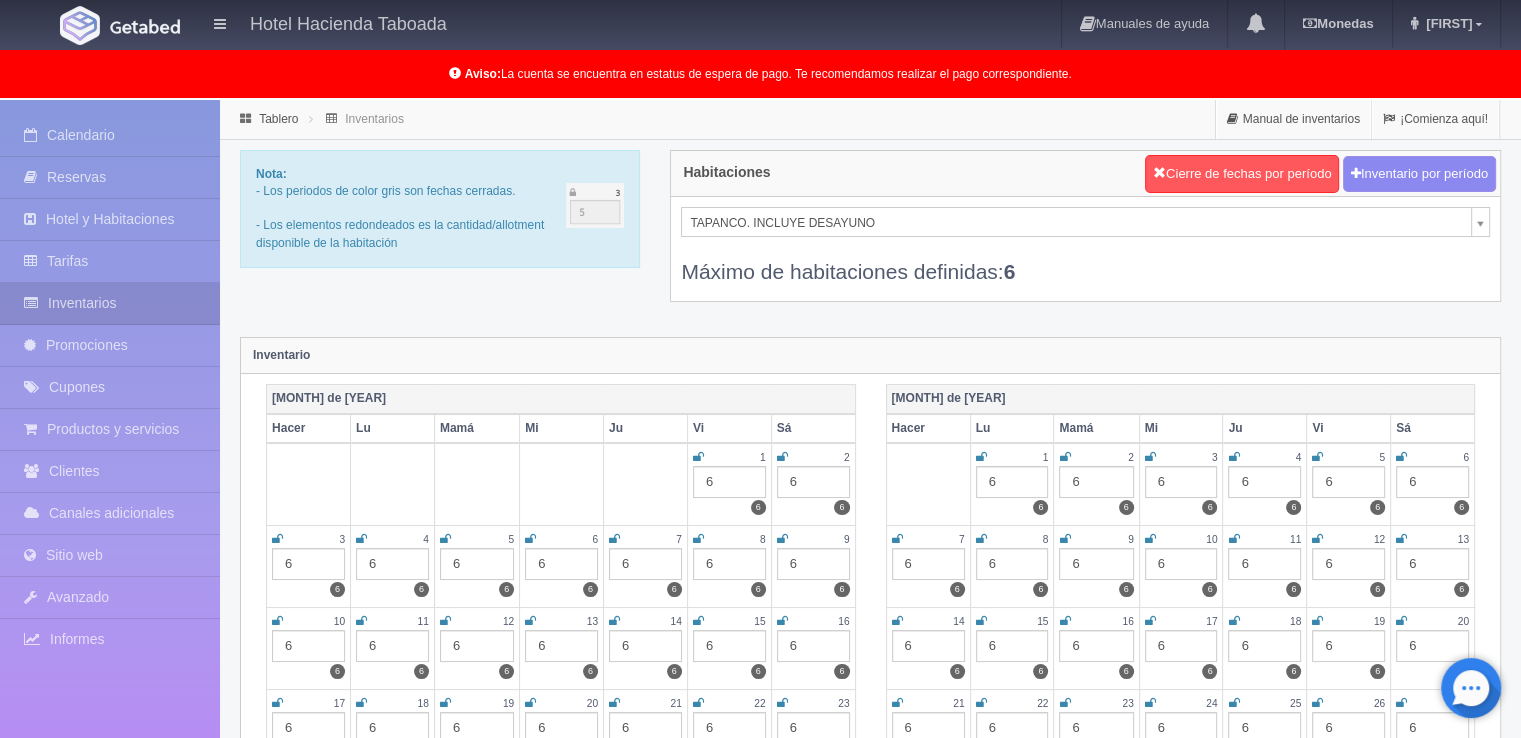 select on "1049" 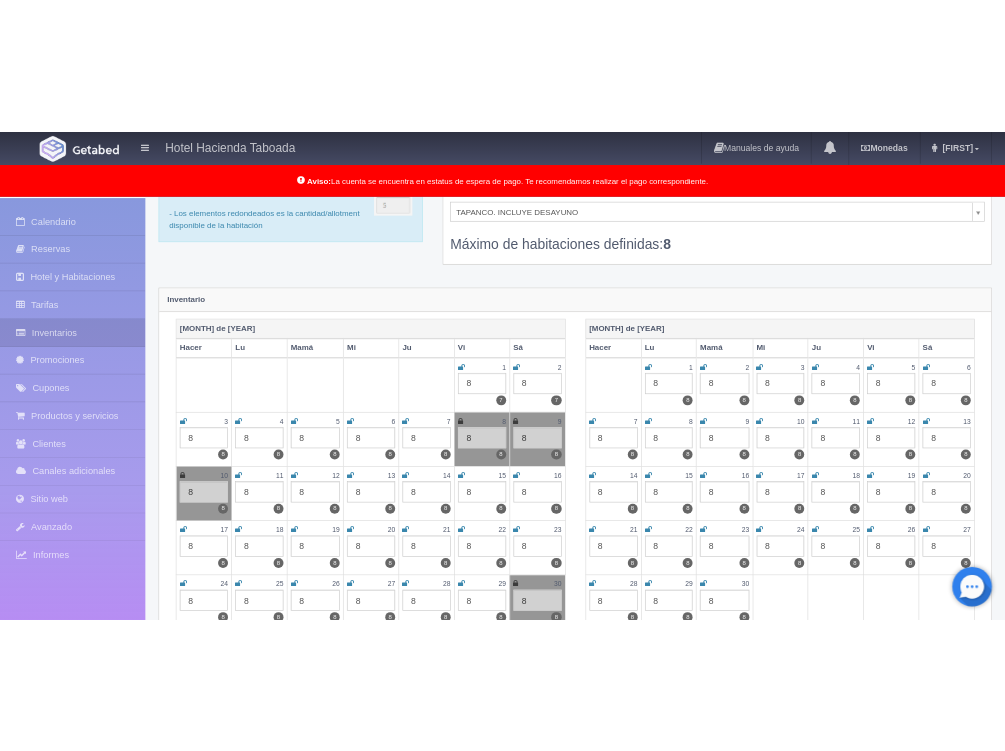 scroll, scrollTop: 0, scrollLeft: 0, axis: both 